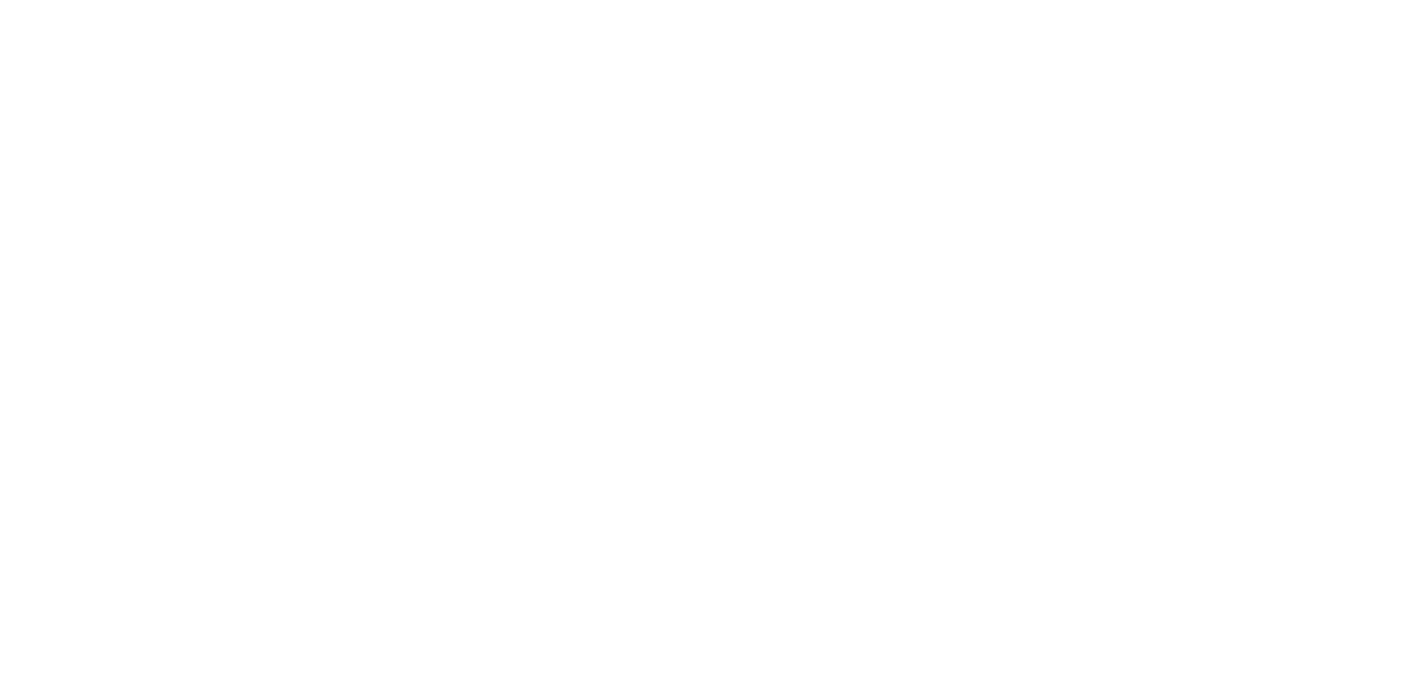 scroll, scrollTop: 0, scrollLeft: 0, axis: both 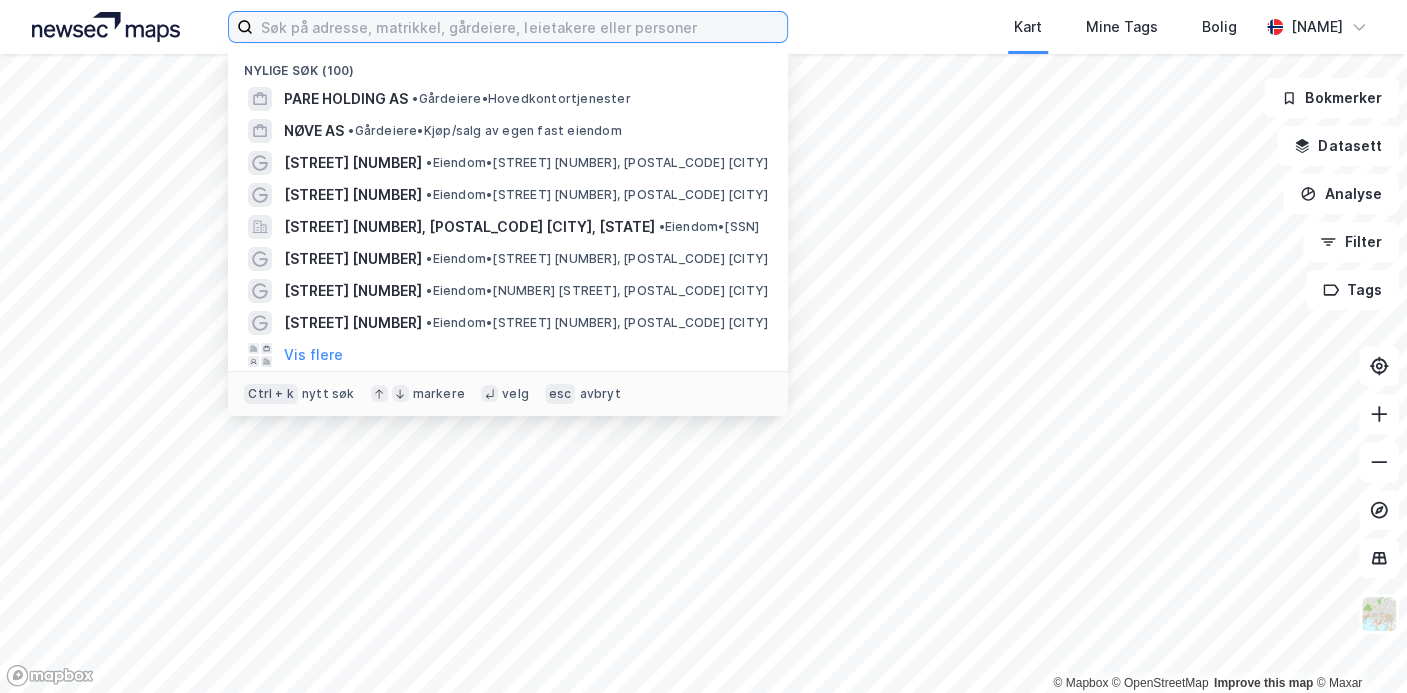 click at bounding box center (520, 27) 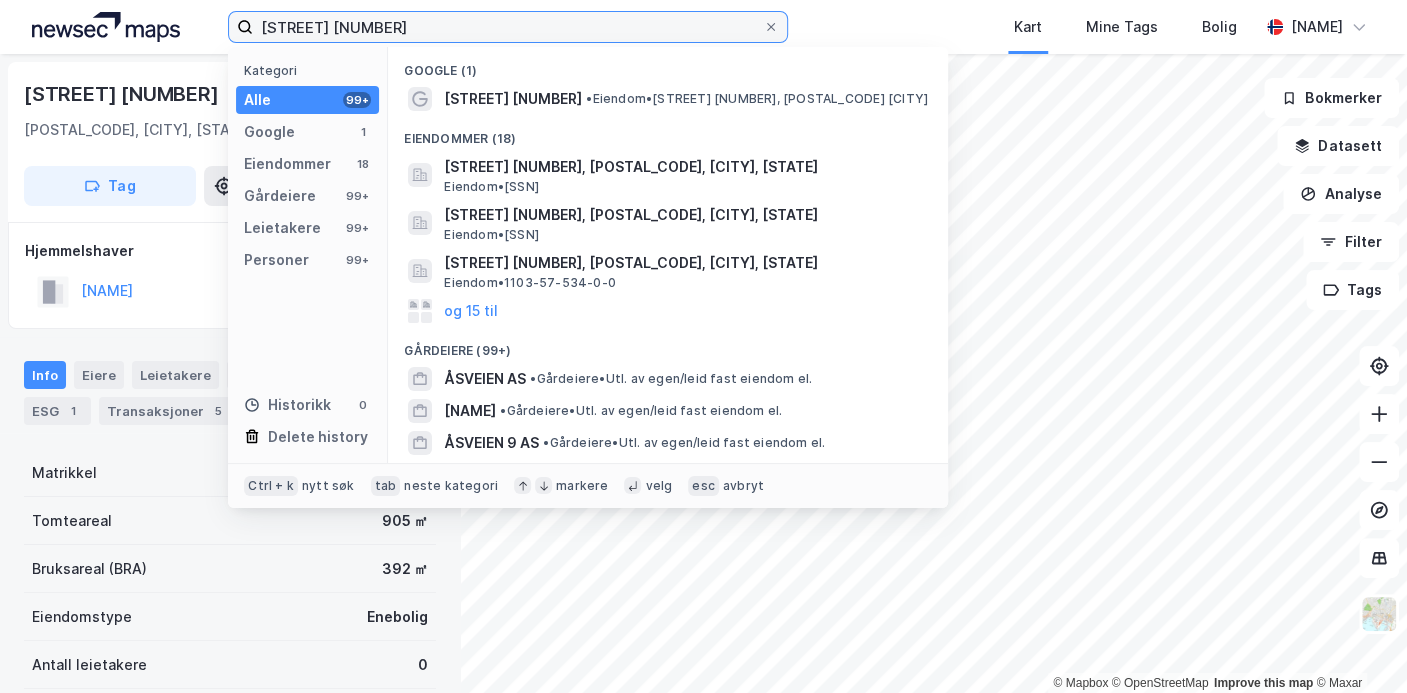 type on "[STREET] [NUMBER]" 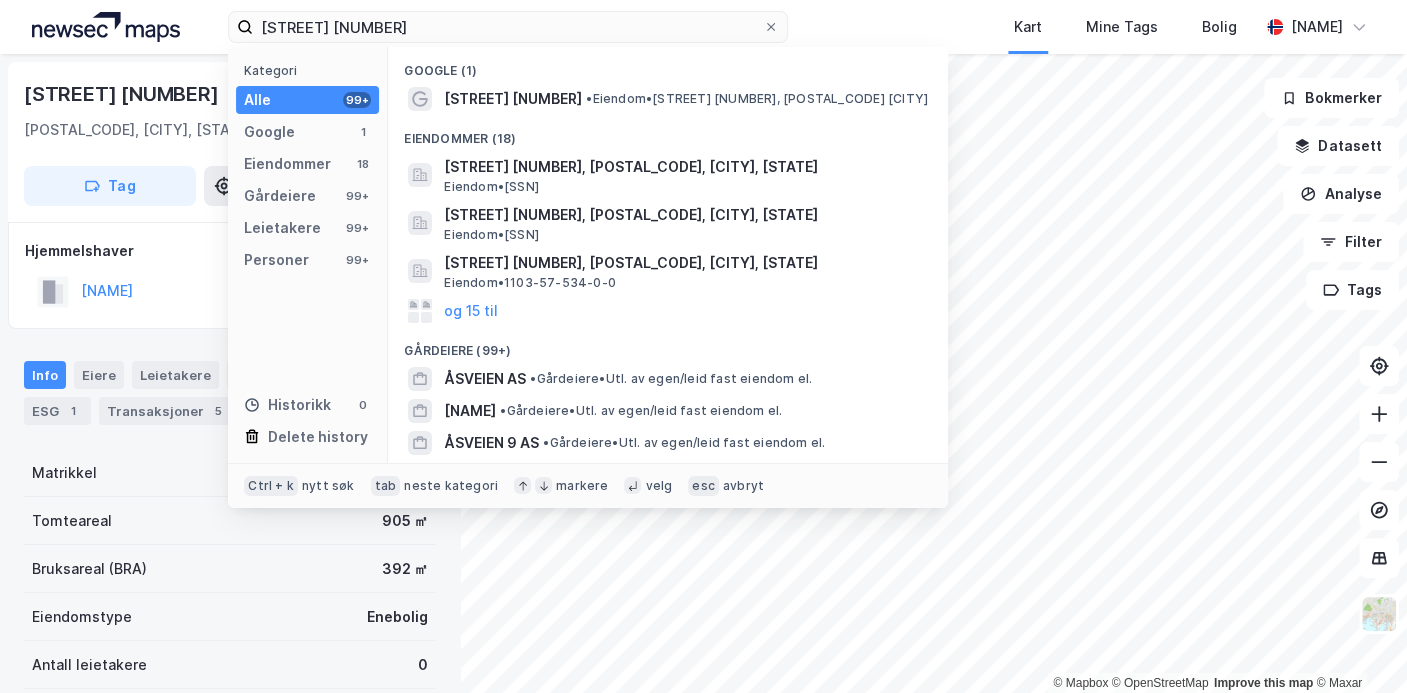 click on "[STREET] [NUMBER] • Eiendom • [STREET] [NUMBER], [POSTAL_CODE] [CITY]" at bounding box center (668, 99) 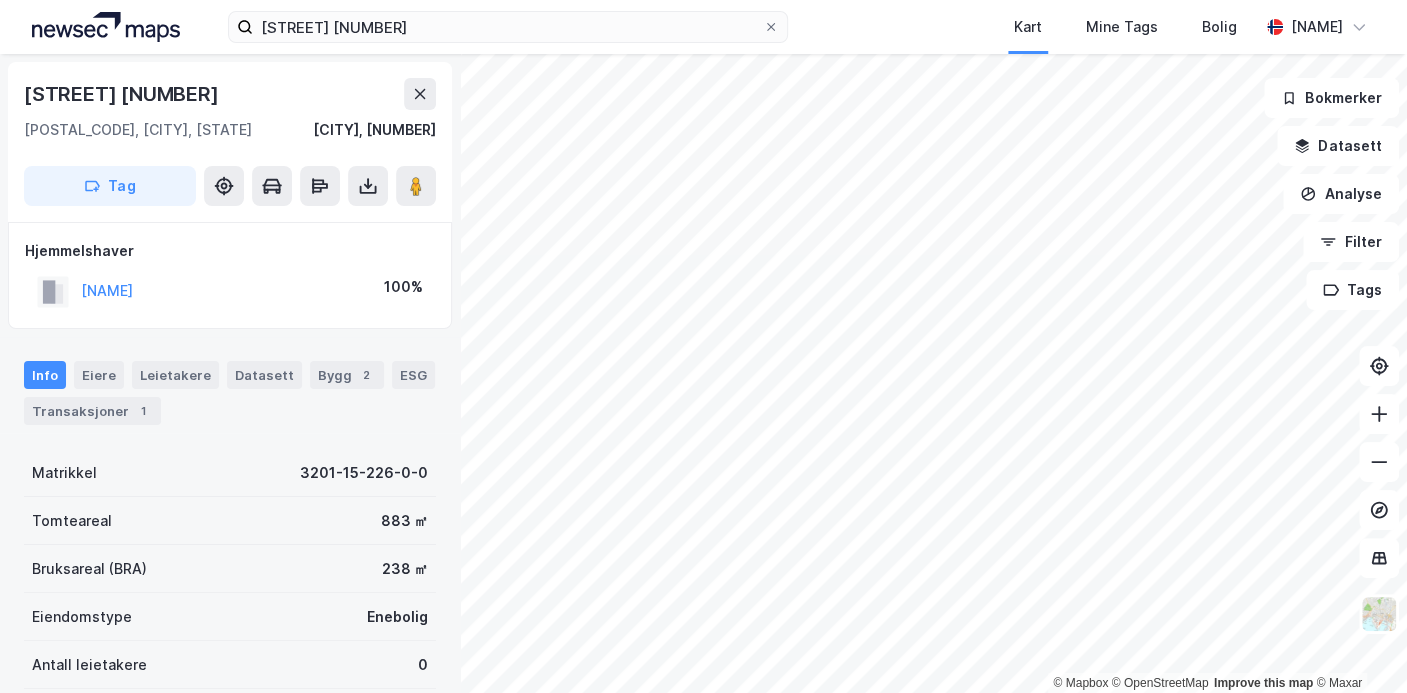 click on "883 ㎡" at bounding box center [404, 521] 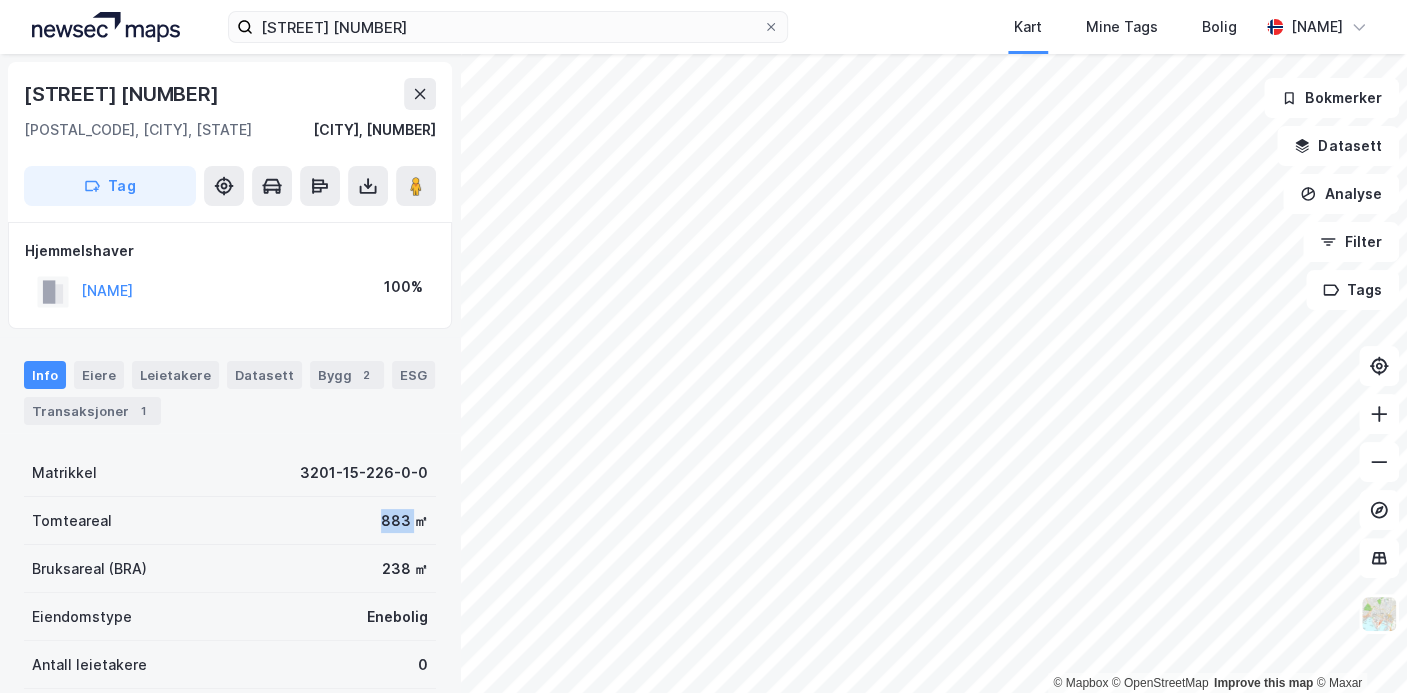 click on "883 ㎡" at bounding box center (404, 521) 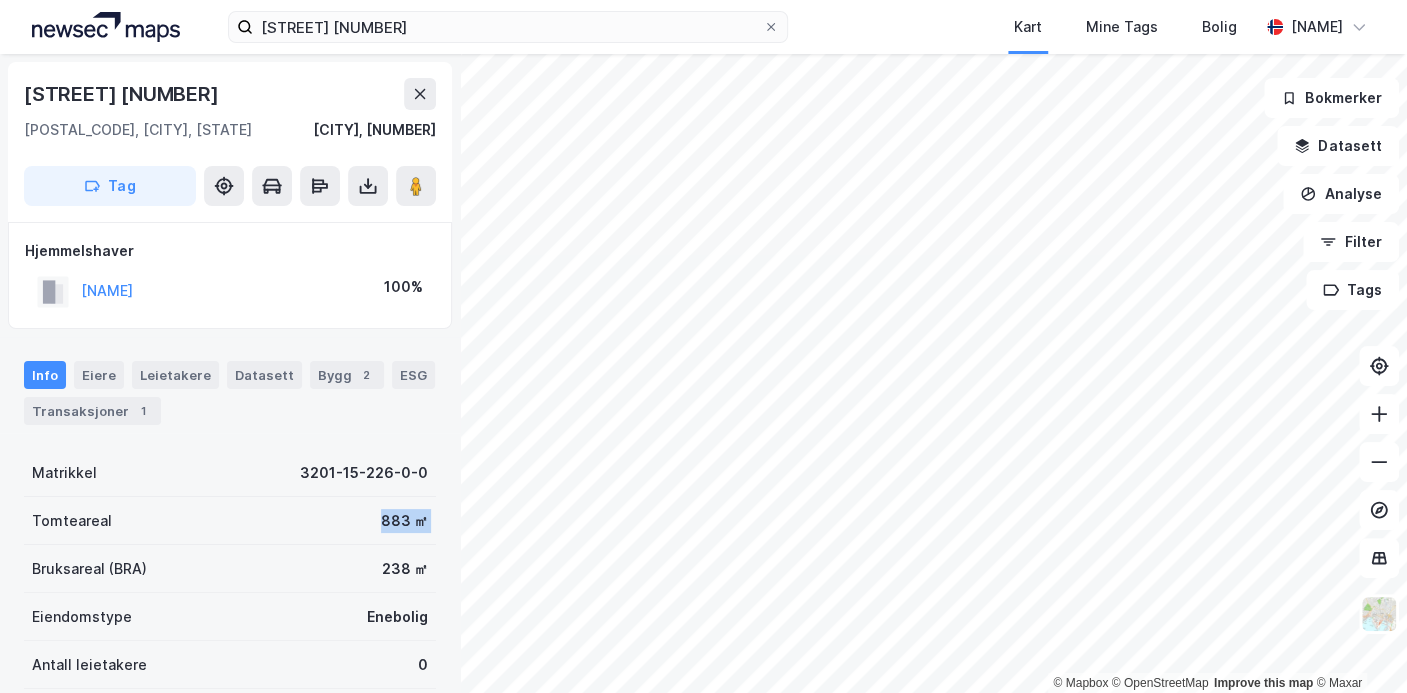 click on "883 ㎡" at bounding box center (404, 521) 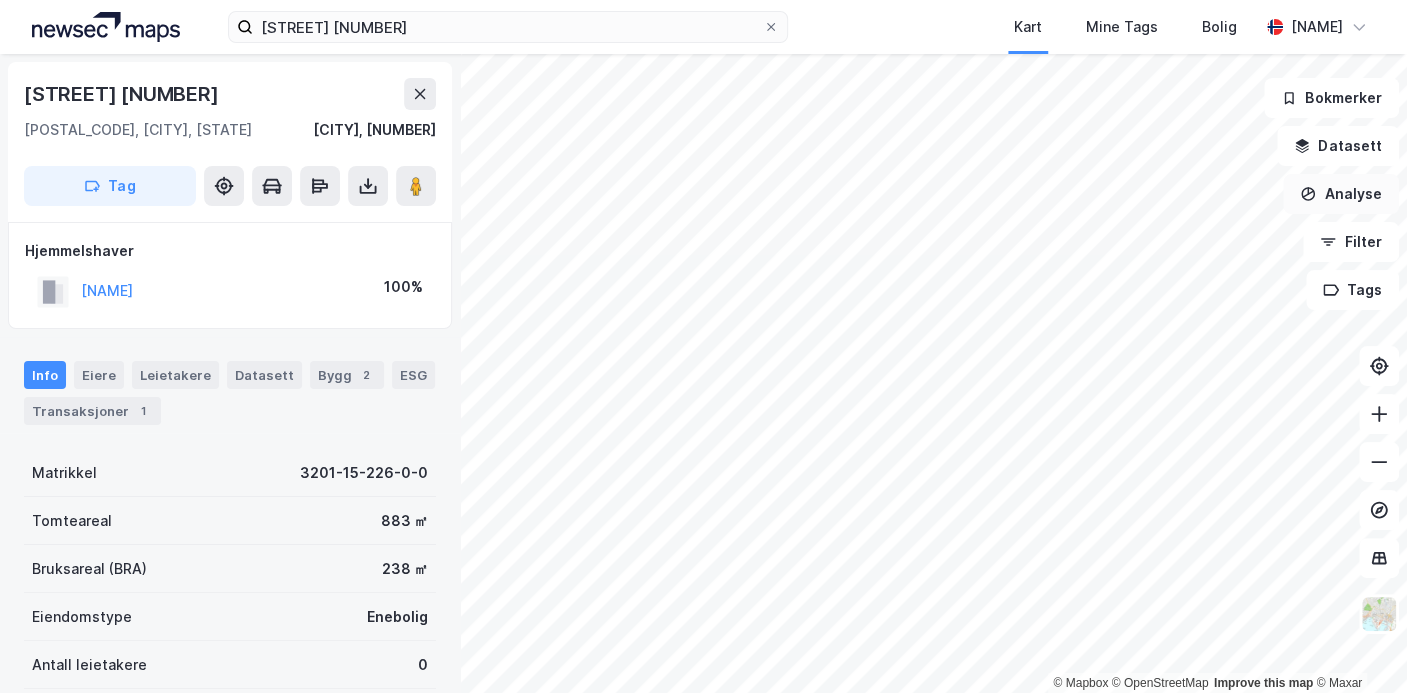 click on "Analyse" at bounding box center (1341, 194) 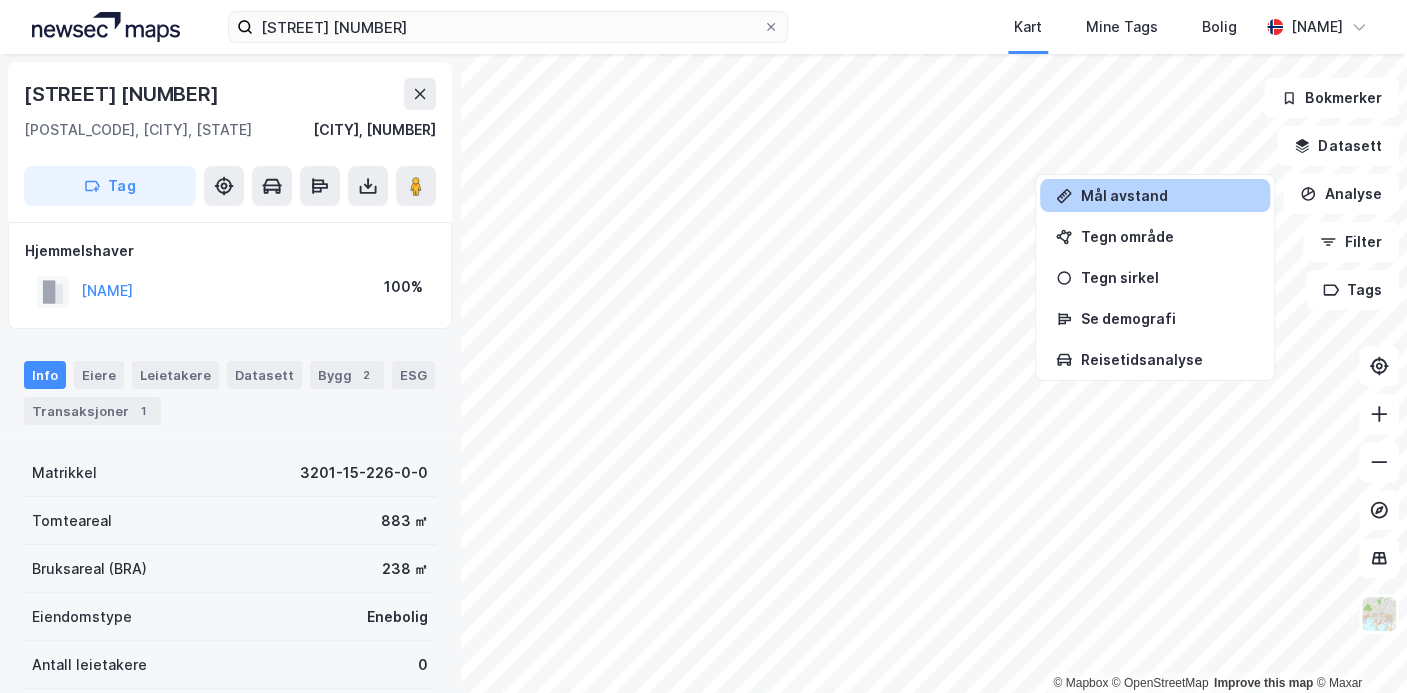 click on "Mål avstand" at bounding box center [1155, 195] 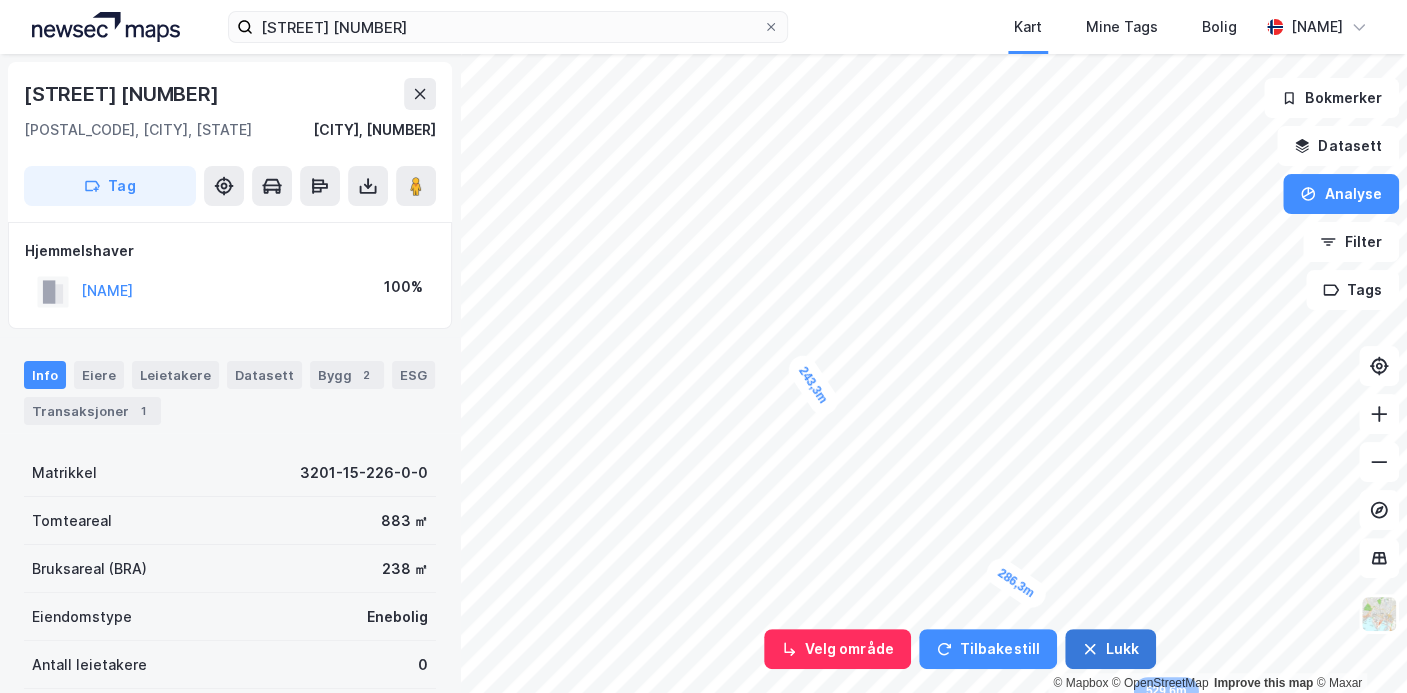 click on "Lukk" at bounding box center (1110, 649) 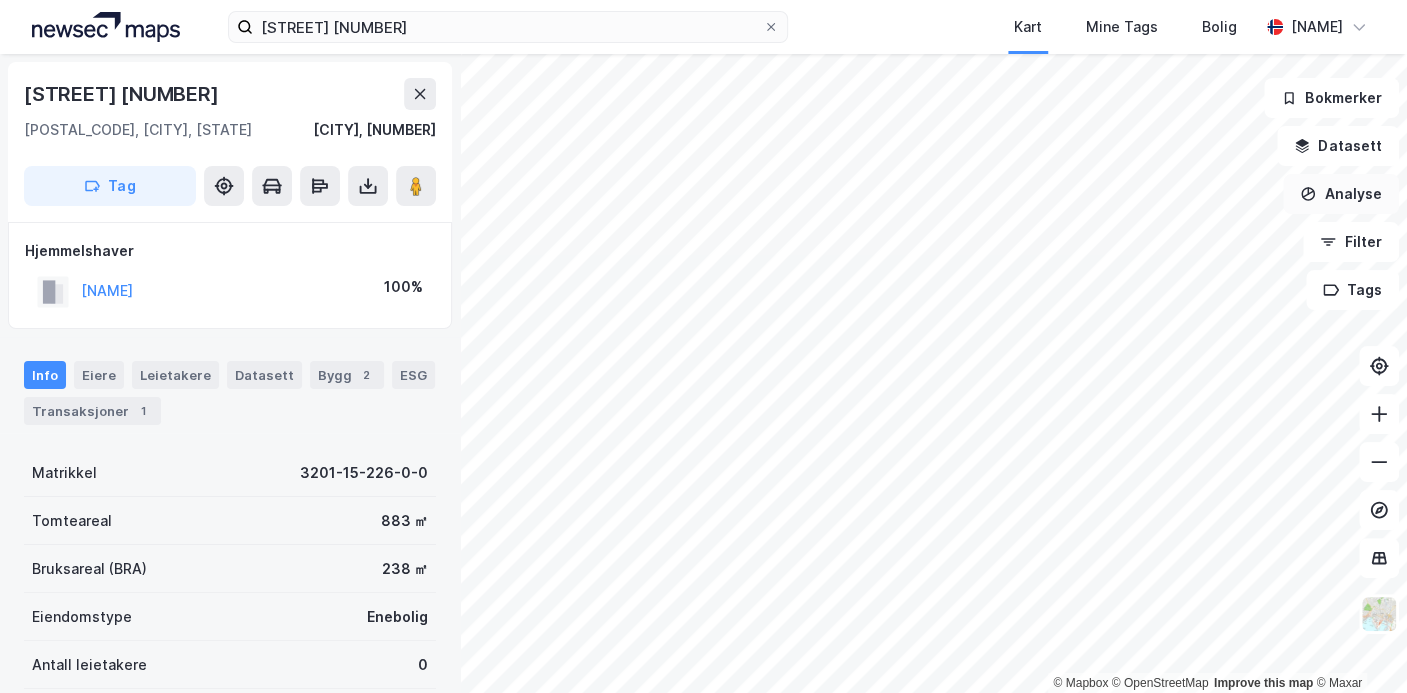 click on "Analyse" at bounding box center [1341, 194] 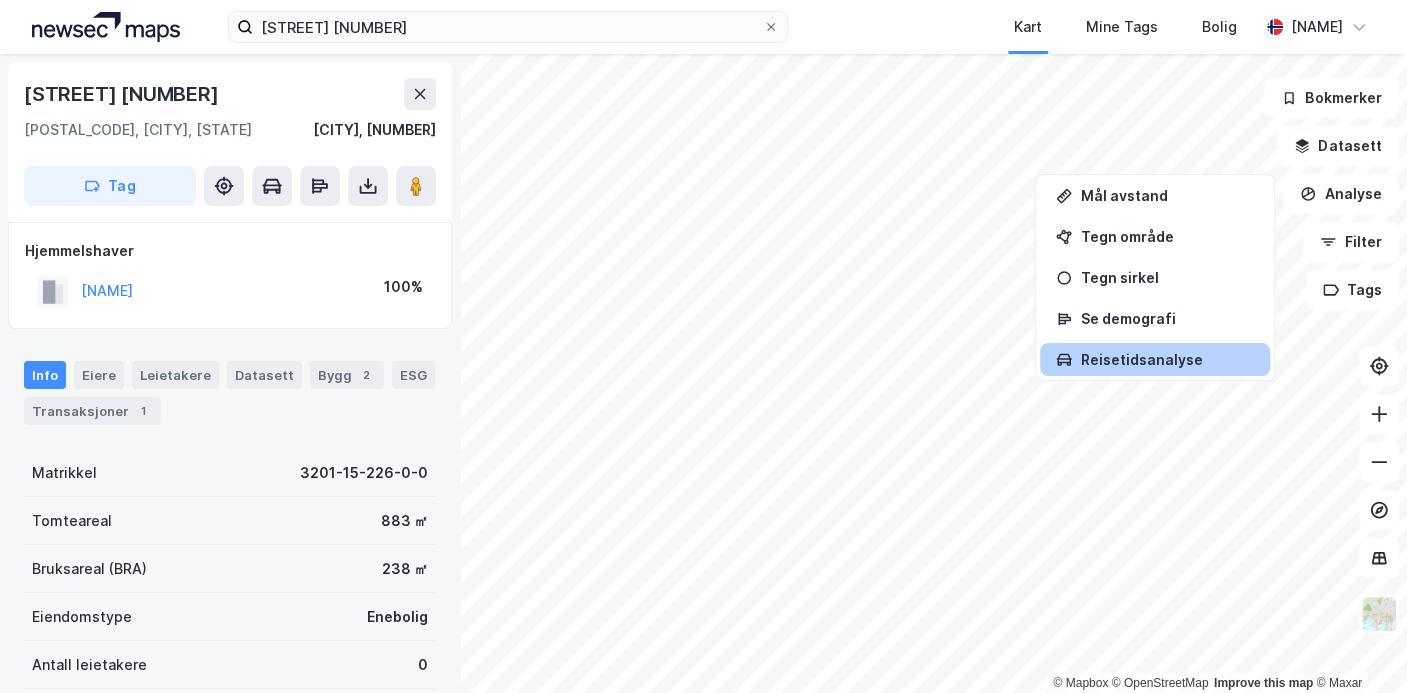 click on "Reisetidsanalyse" at bounding box center [1167, 359] 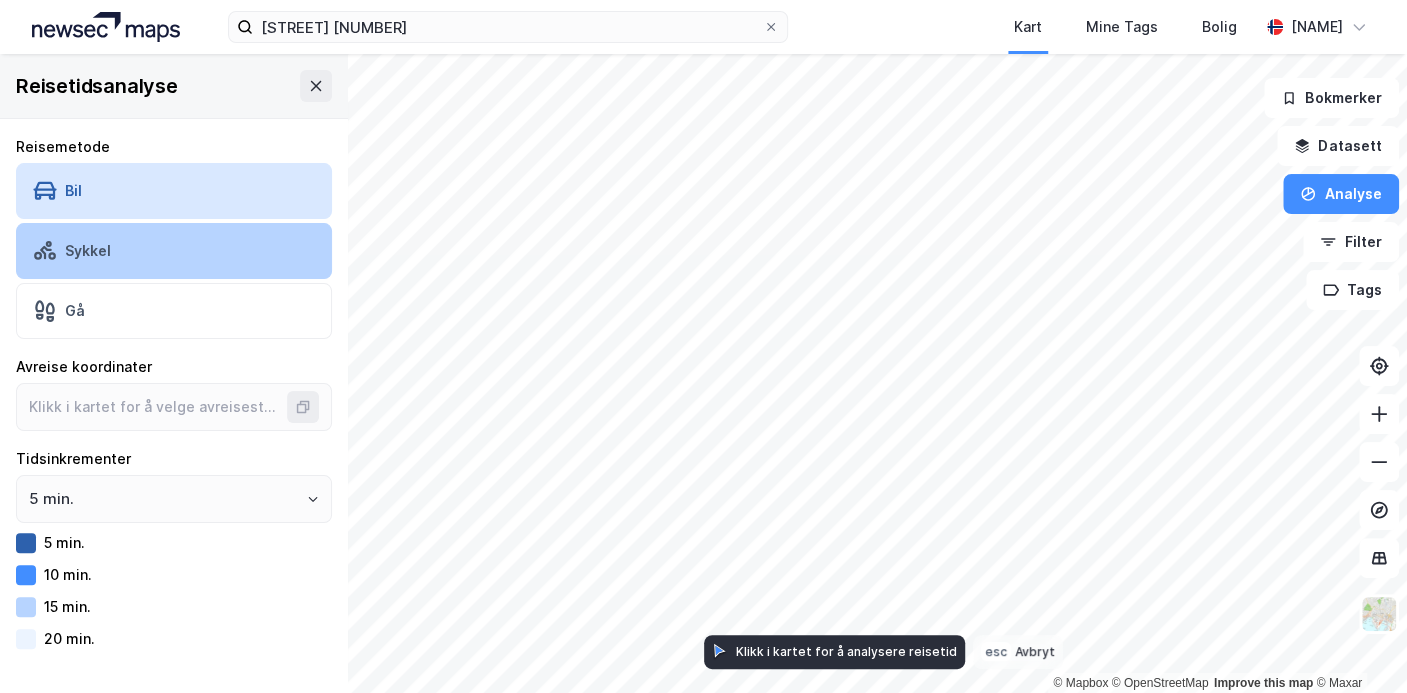 click on "Sykkel" at bounding box center (174, 251) 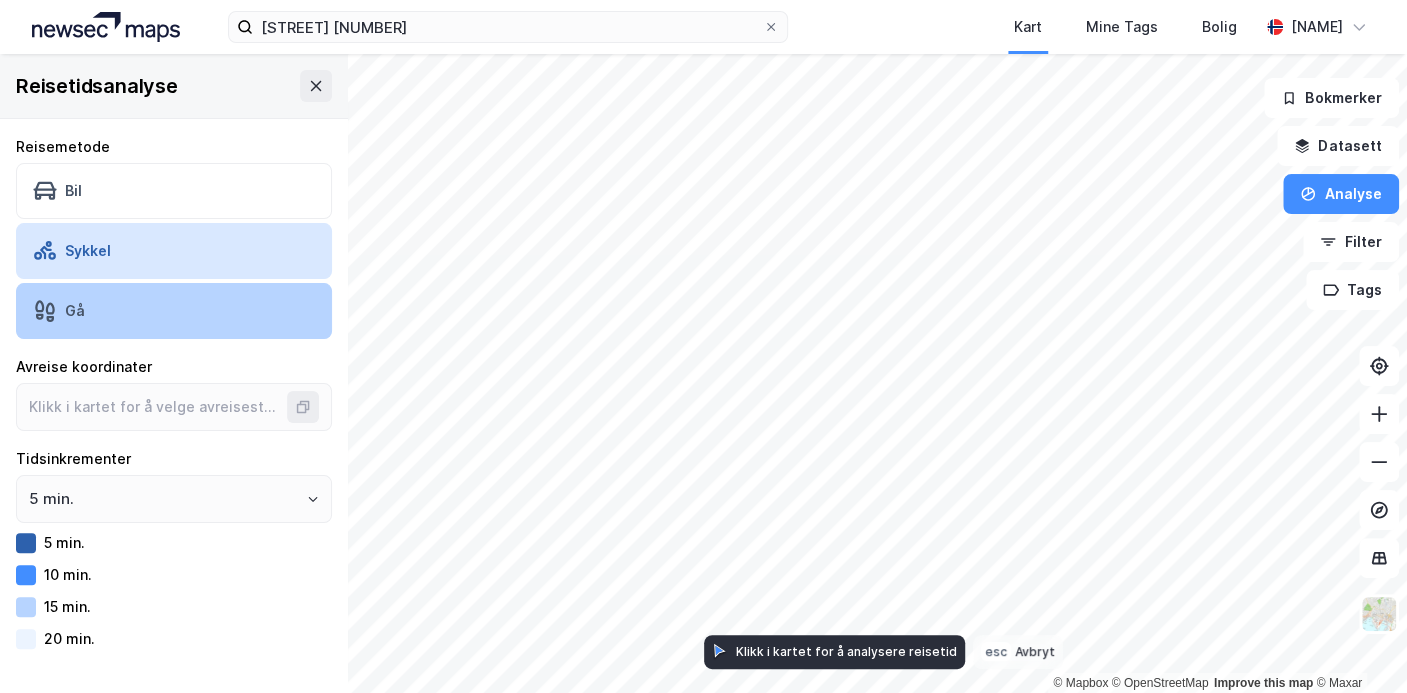 click on "Gå" at bounding box center (174, 311) 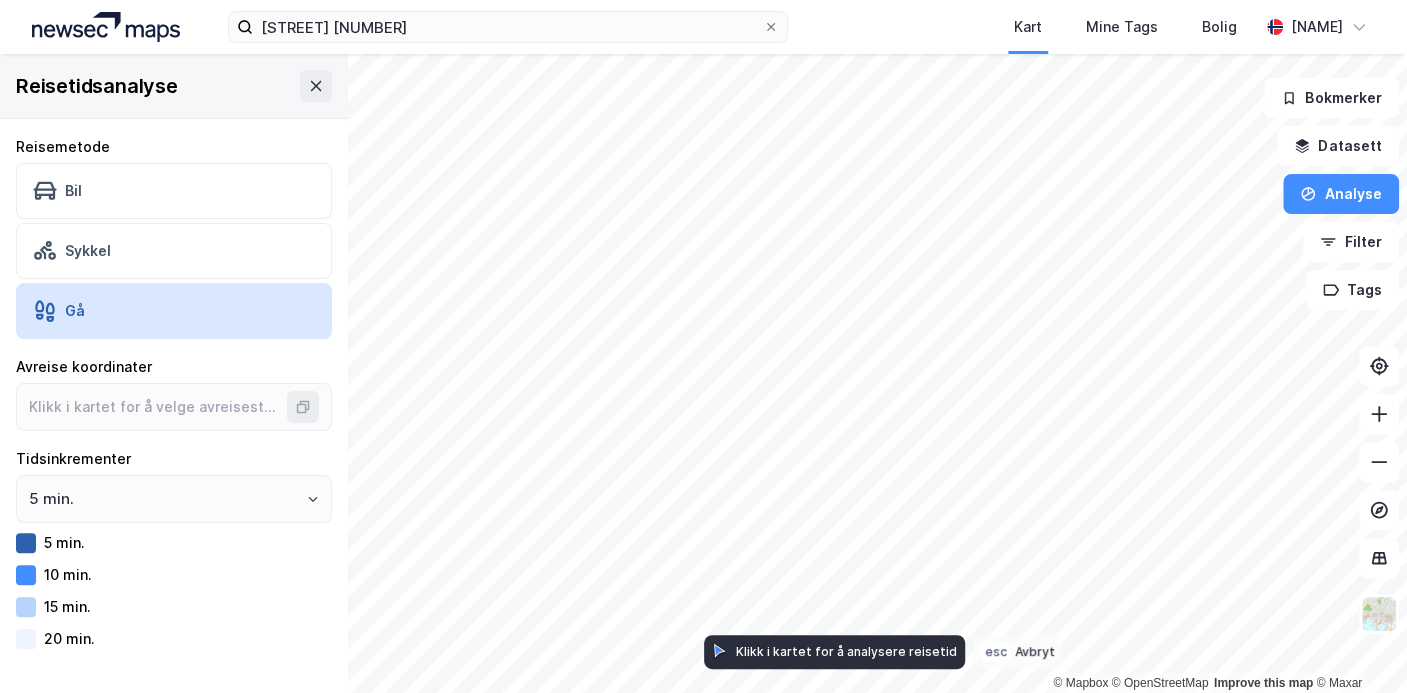 type on "[COORDINATES]" 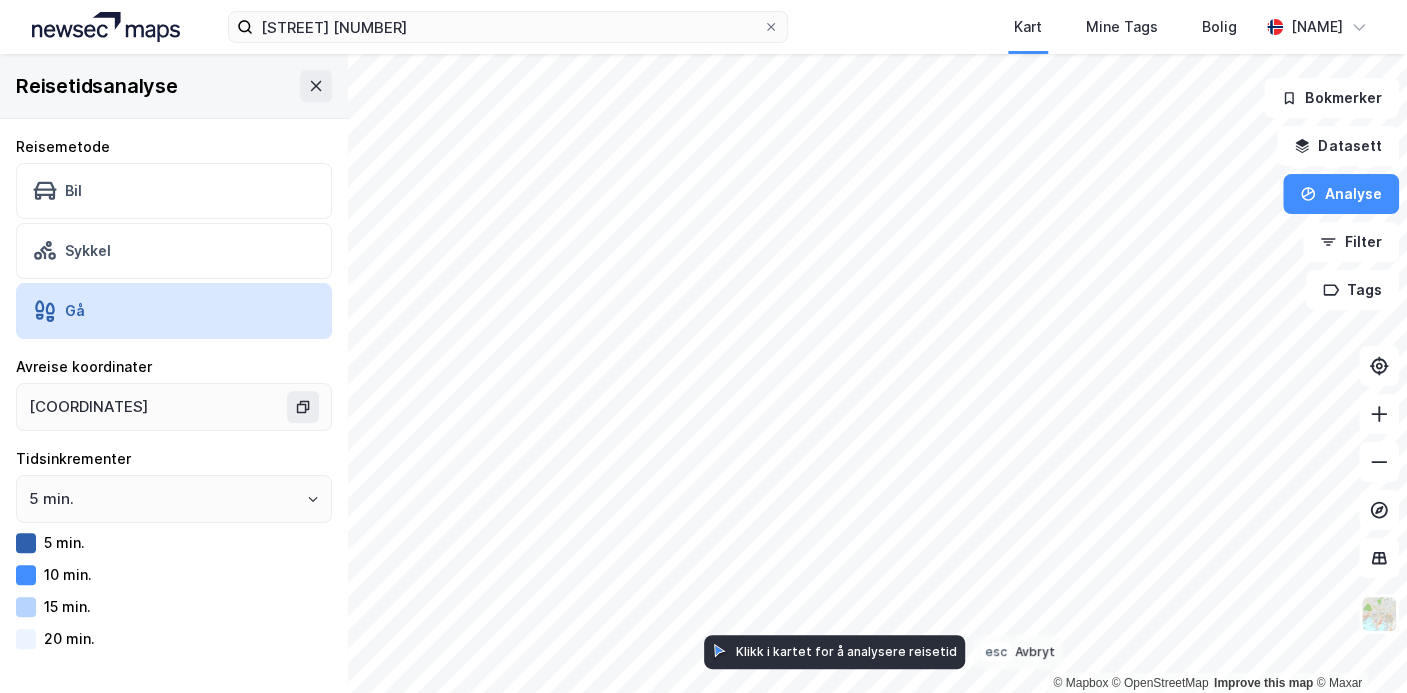 click on "Avreise koordinater [COORDINATES]" at bounding box center (703, 346) 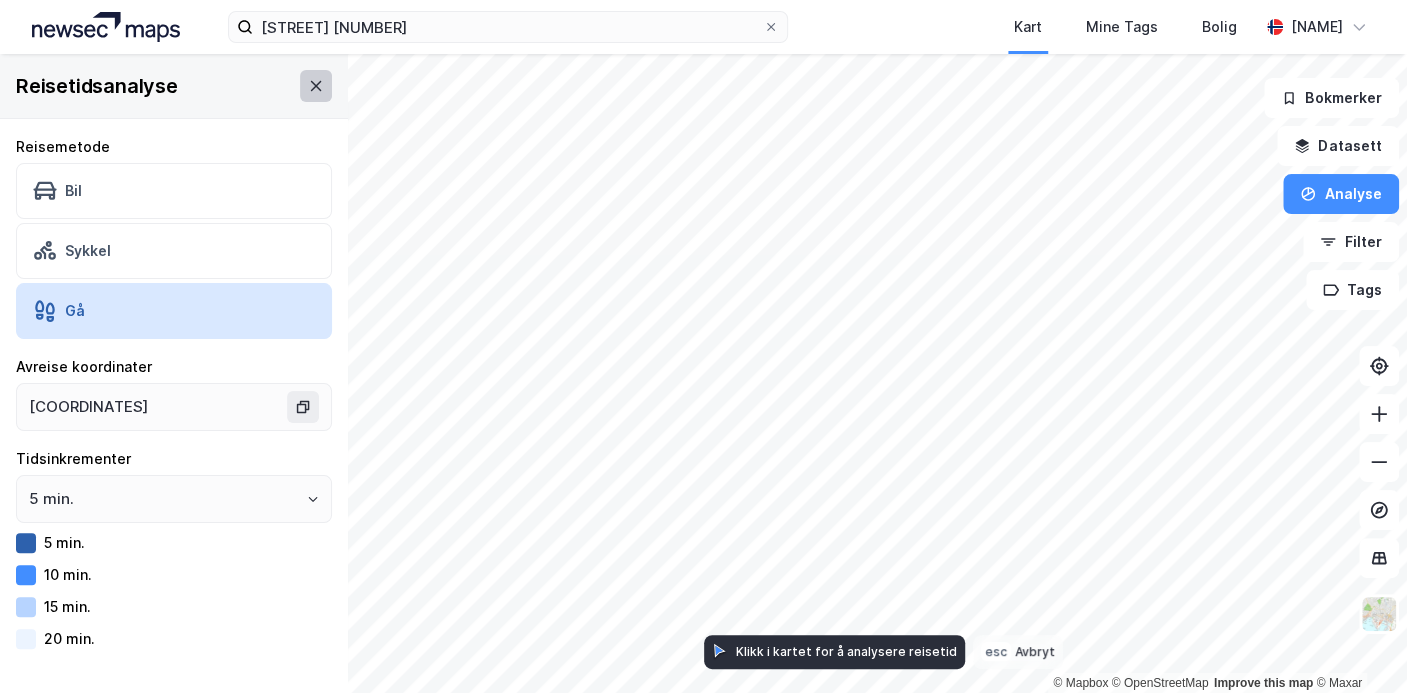 click 